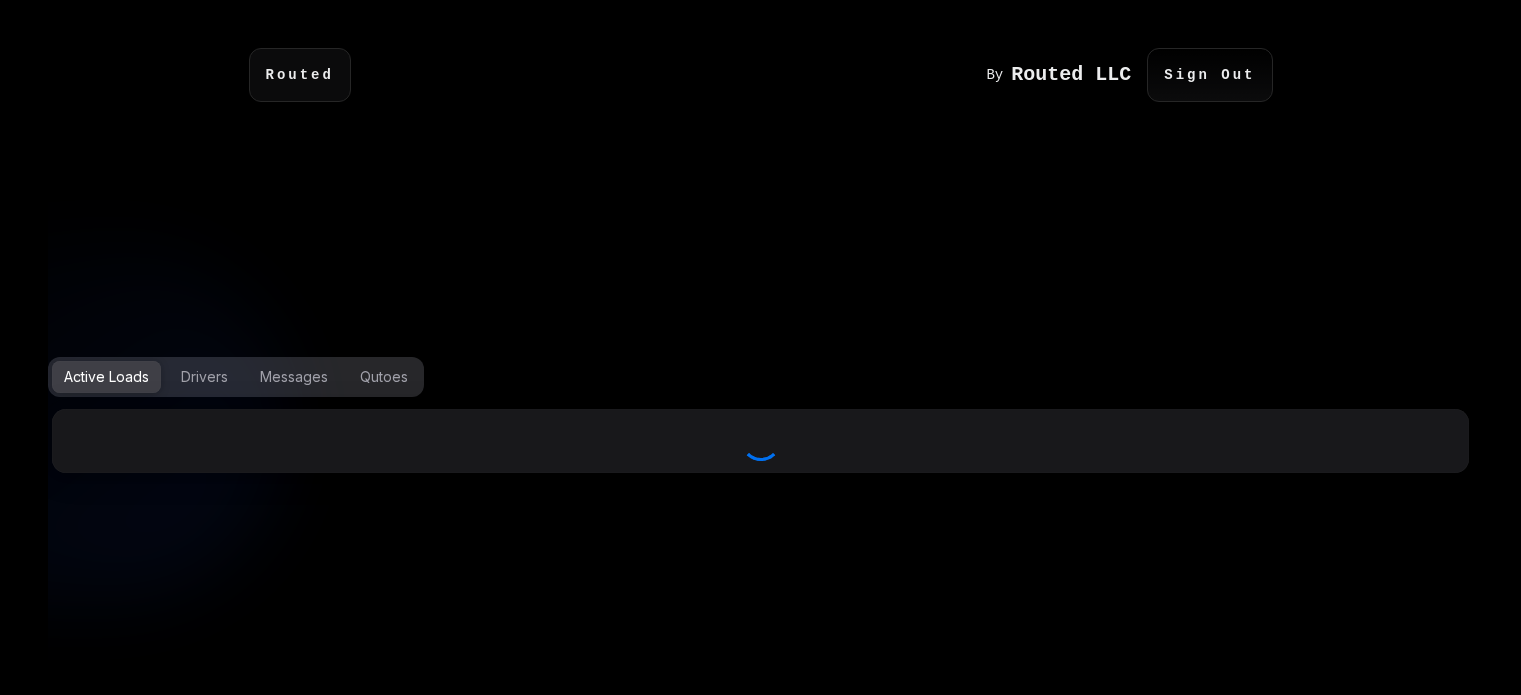 scroll, scrollTop: 0, scrollLeft: 0, axis: both 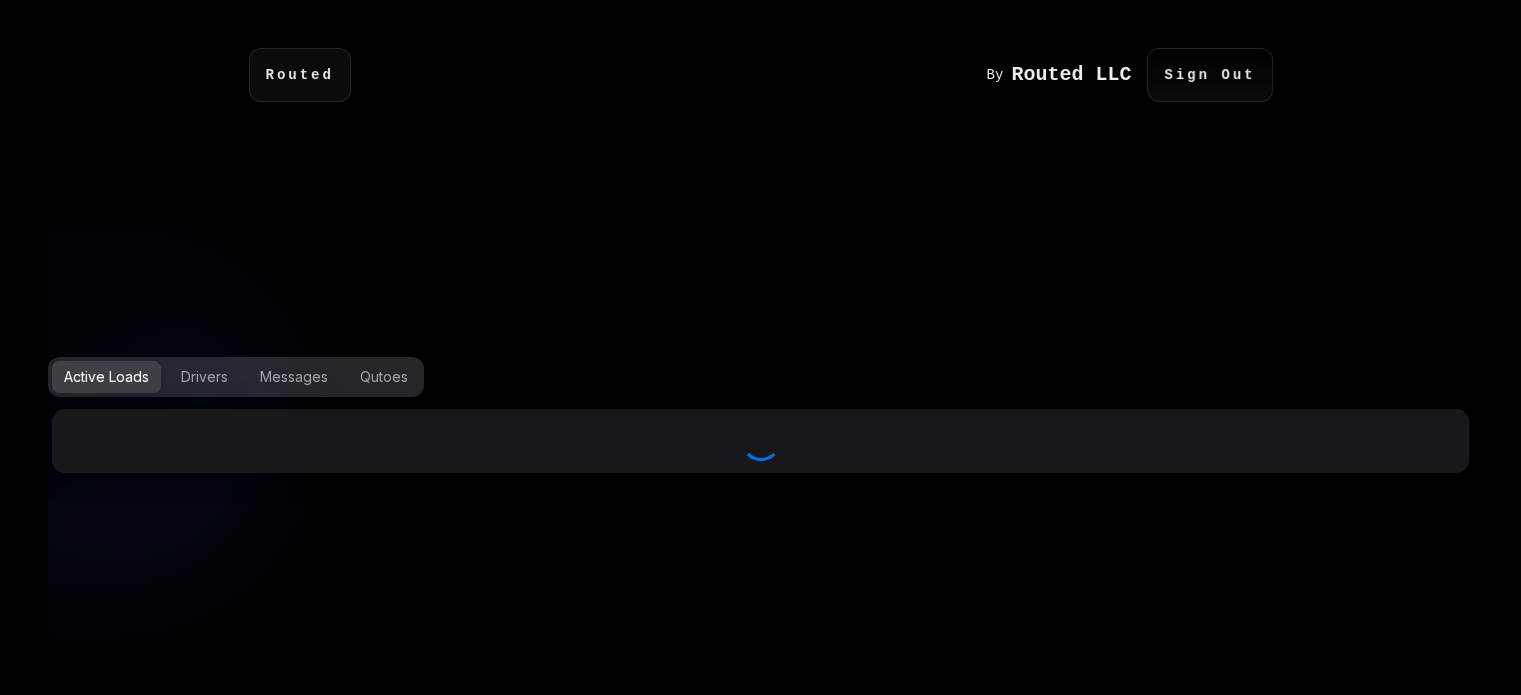 click on "Your browser does not support the audio element. Active Loads Drivers Messages Qutoes" at bounding box center (760, 421) 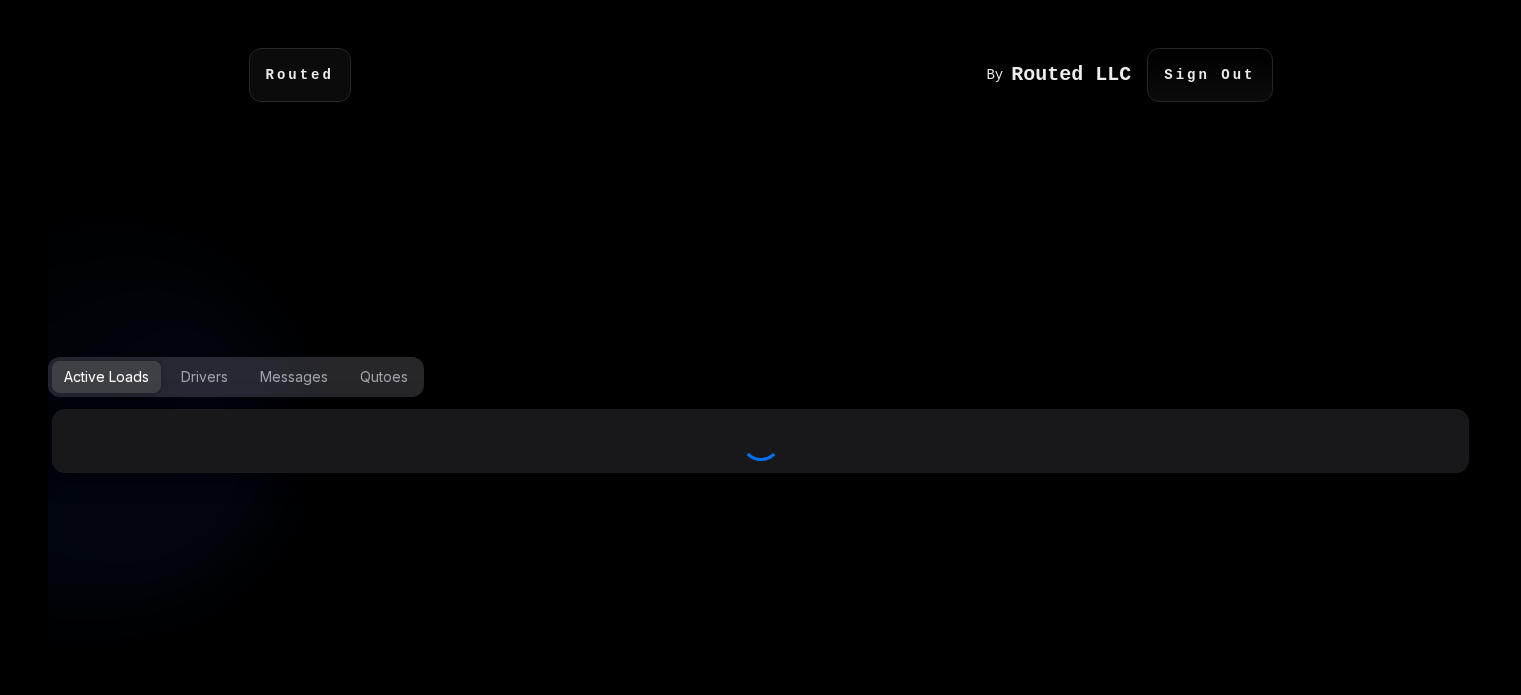 scroll, scrollTop: 0, scrollLeft: 0, axis: both 